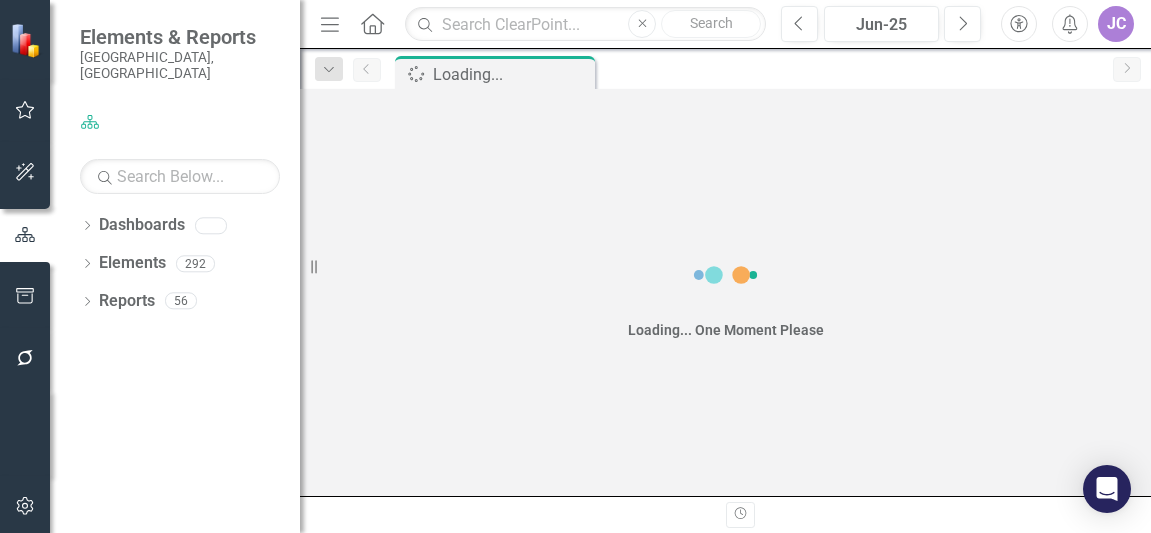 scroll, scrollTop: 0, scrollLeft: 0, axis: both 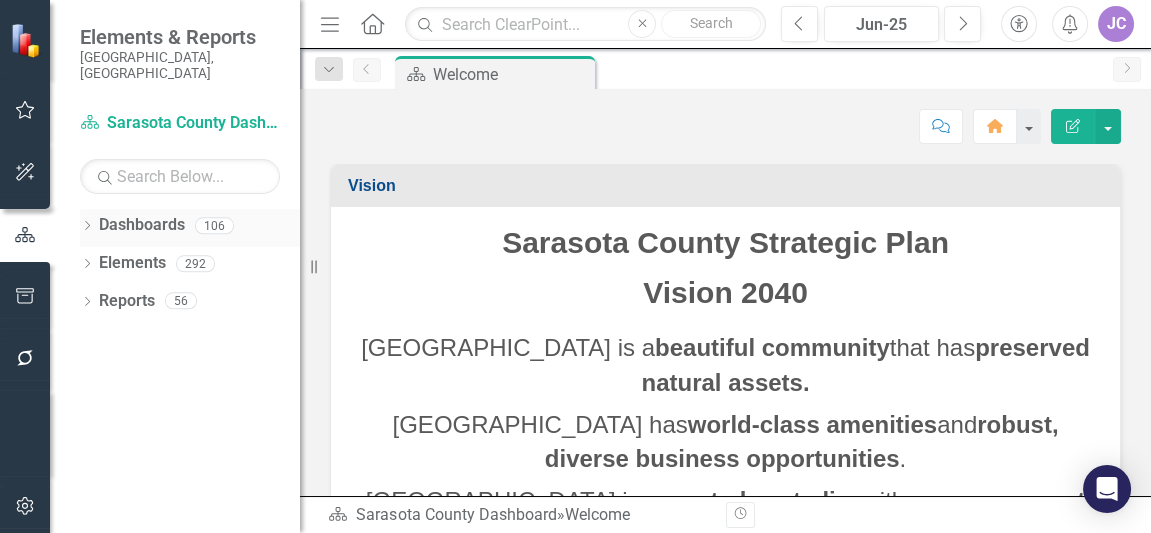 click on "Dropdown Dashboards 106" at bounding box center (190, 228) 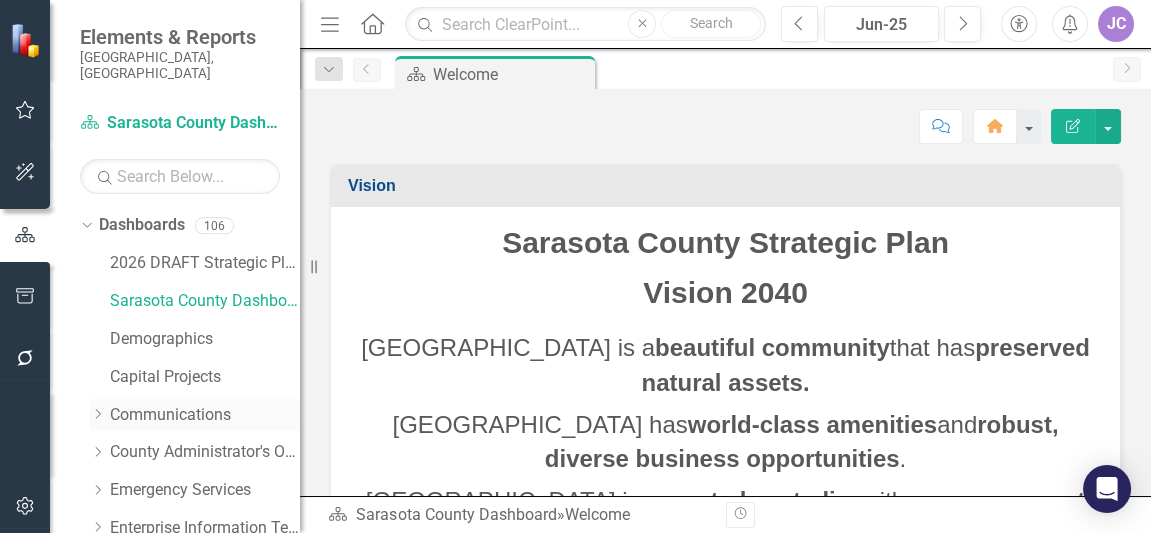 click on "Dropdown Communications" at bounding box center [195, 415] 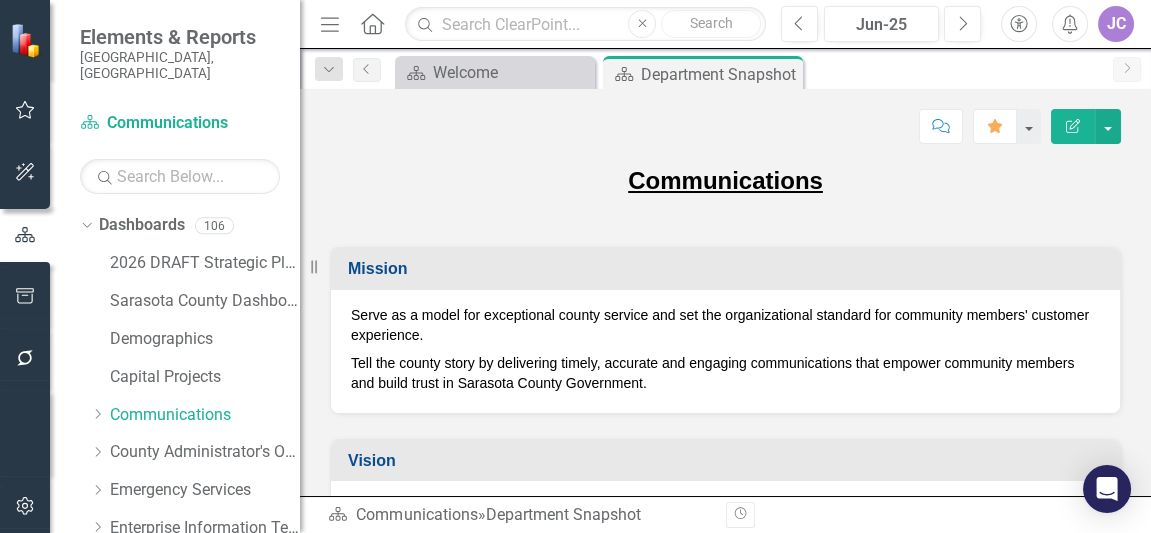 drag, startPoint x: 653, startPoint y: 385, endPoint x: 372, endPoint y: 352, distance: 282.9311 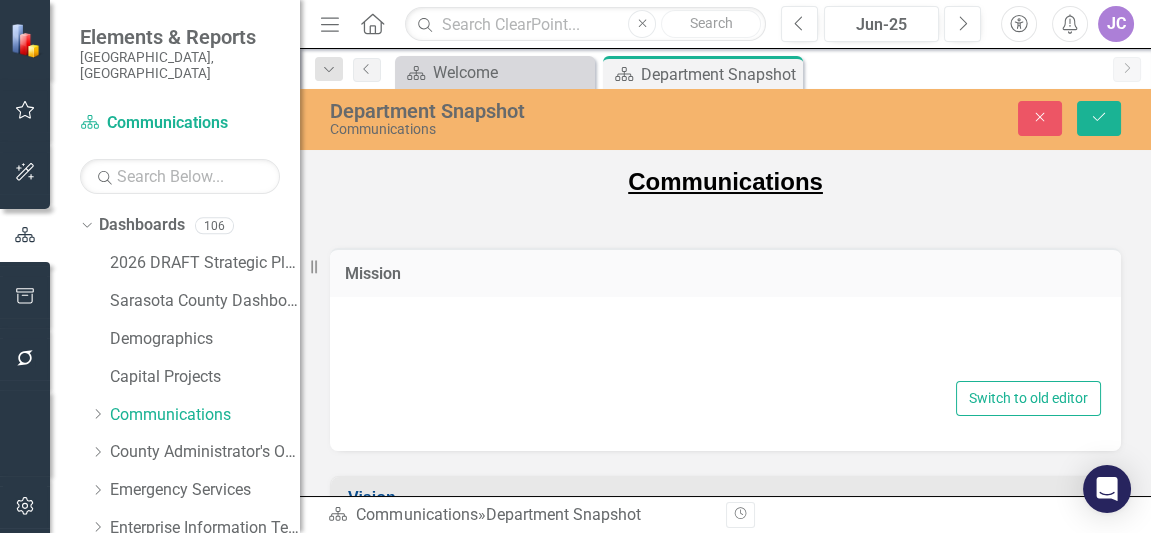 type on "<p>Serve as a model for exceptional county service and set the organizational standard for community members' customer experience.</p>
<p>Tell the county story by delivering timely, accurate and engaging communications that empower community members and build trust in Sarasota County Government.</p>" 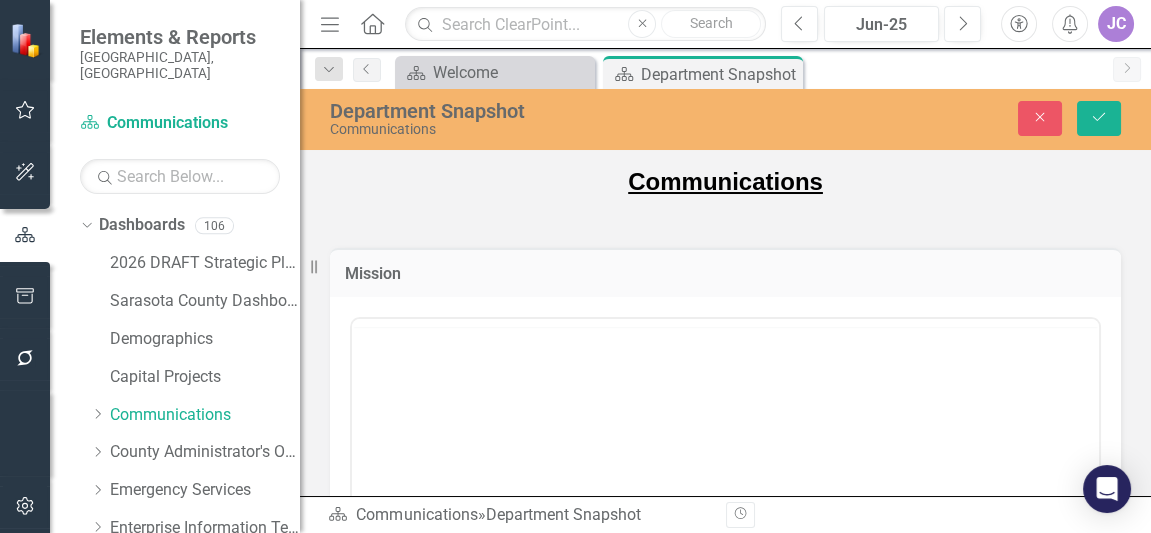 scroll, scrollTop: 0, scrollLeft: 0, axis: both 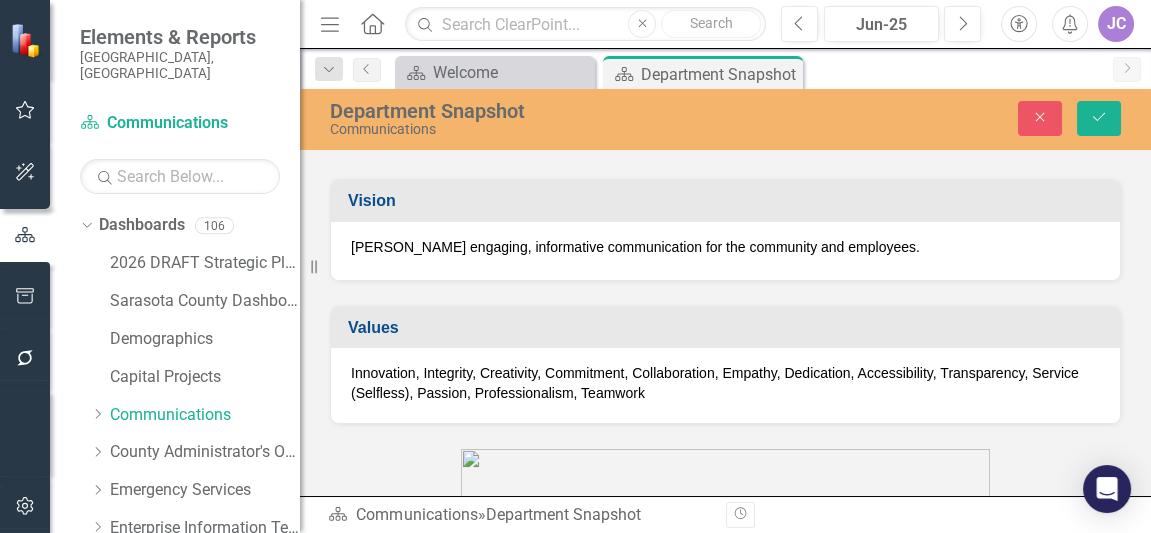 click on "[PERSON_NAME] engaging, informative communication for the community and employees." at bounding box center [725, 247] 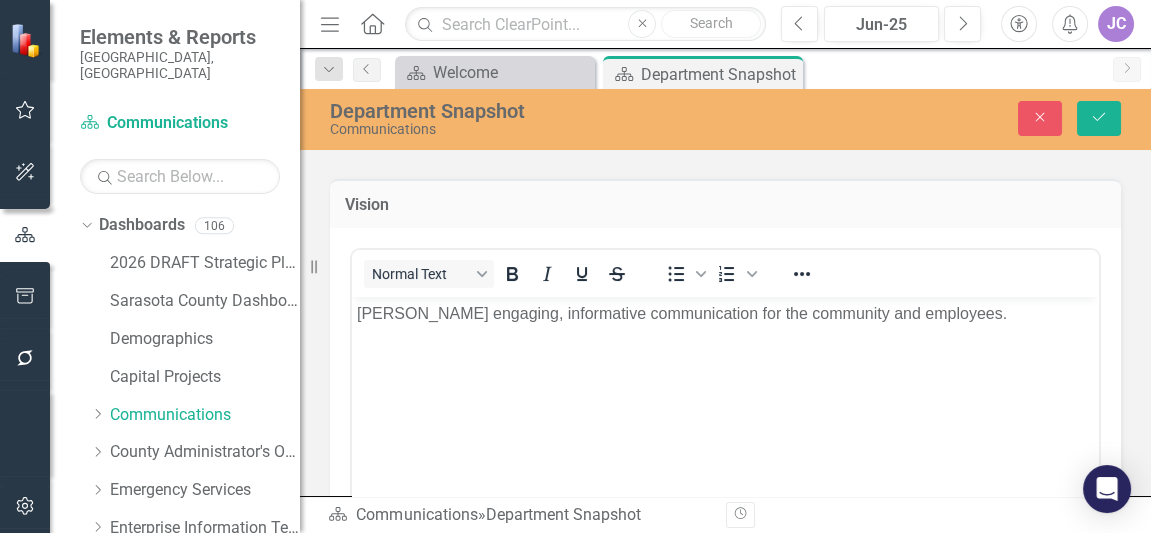 scroll, scrollTop: 0, scrollLeft: 0, axis: both 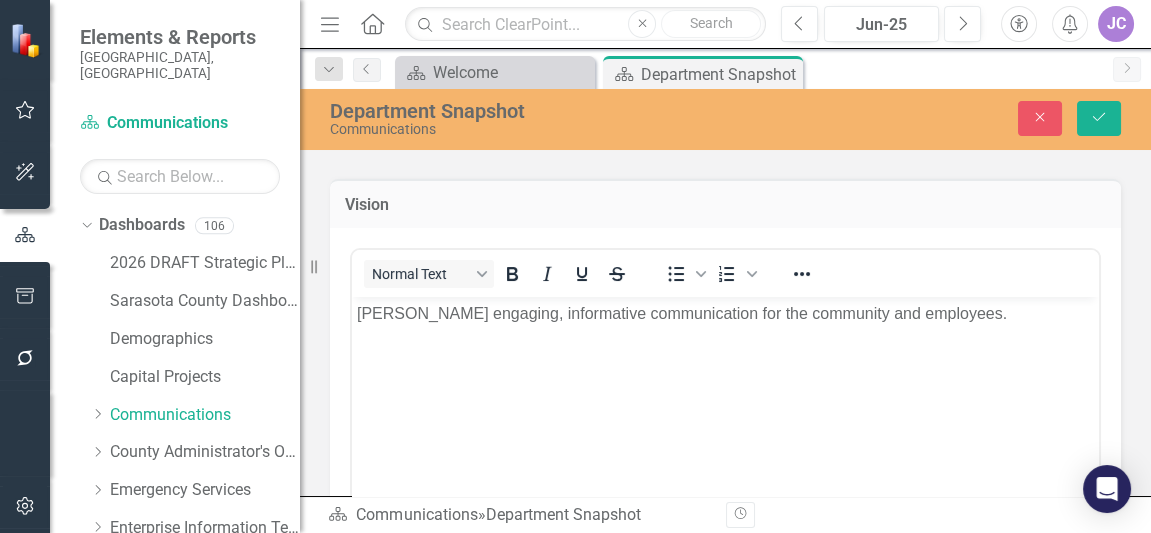click on "[PERSON_NAME] engaging, informative communication for the community and employees." at bounding box center (725, 313) 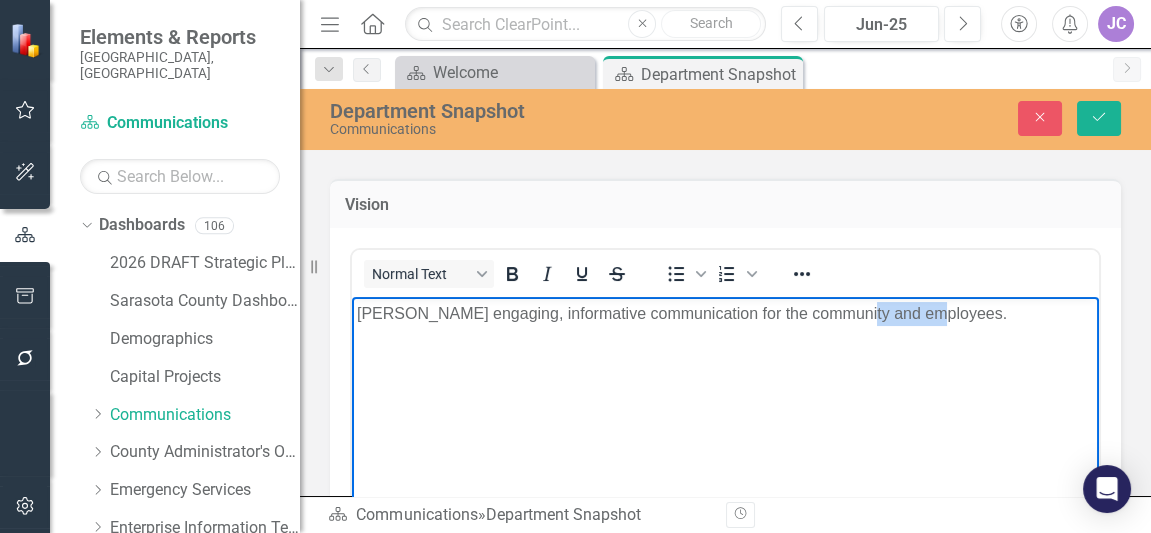 click on "[PERSON_NAME] engaging, informative communication for the community and employees." at bounding box center [725, 313] 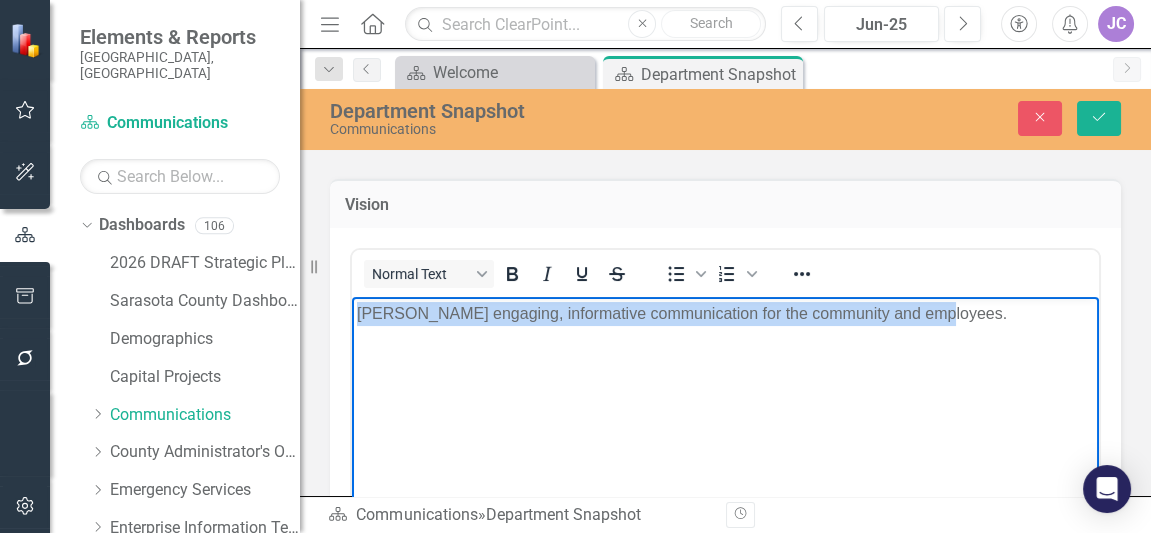click on "[PERSON_NAME] engaging, informative communication for the community and employees." at bounding box center [725, 313] 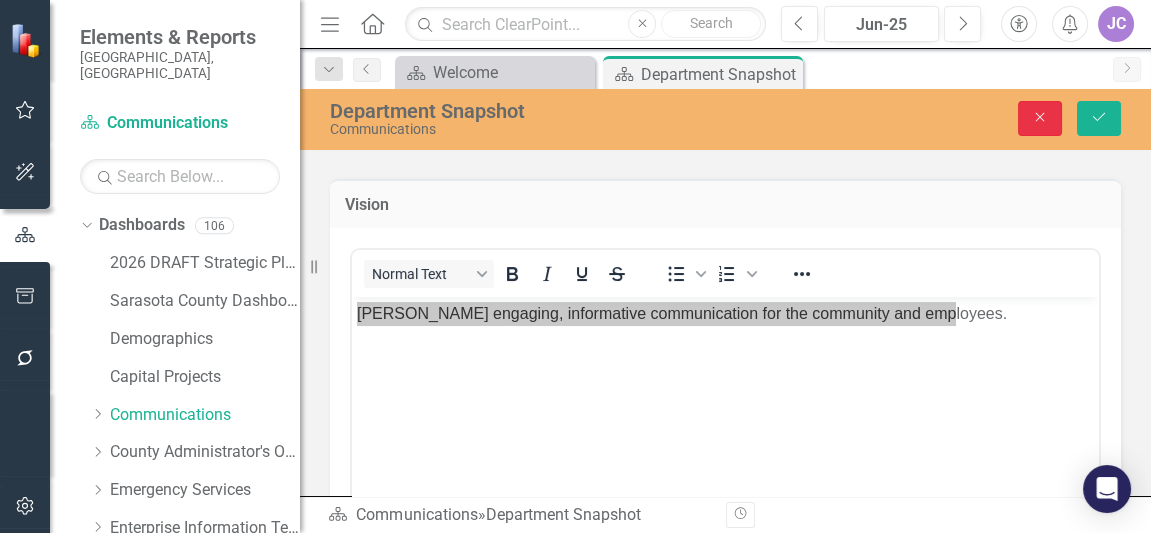click on "Close" 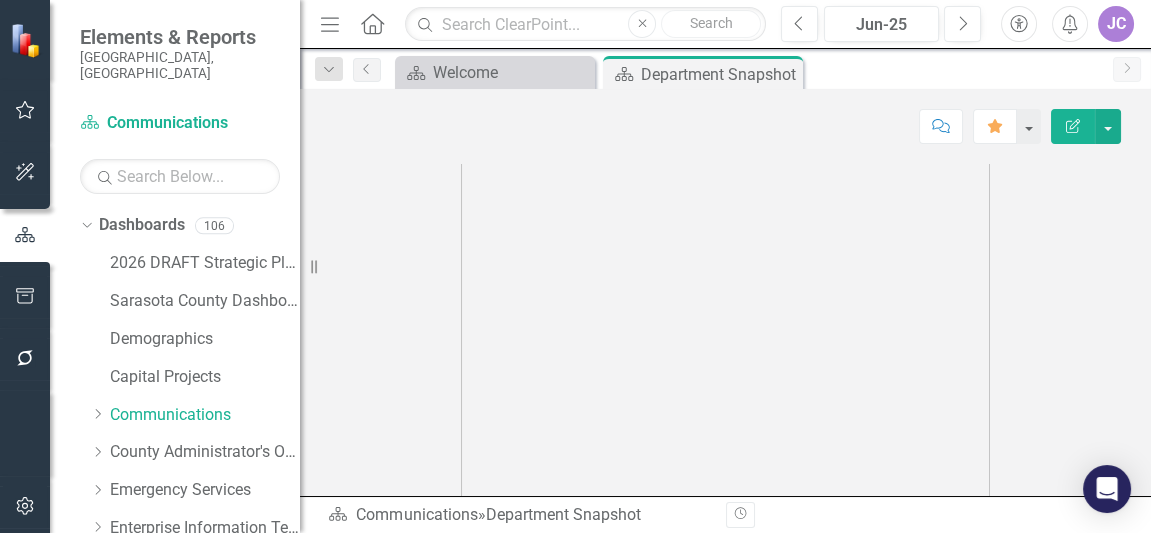 scroll, scrollTop: 261, scrollLeft: 0, axis: vertical 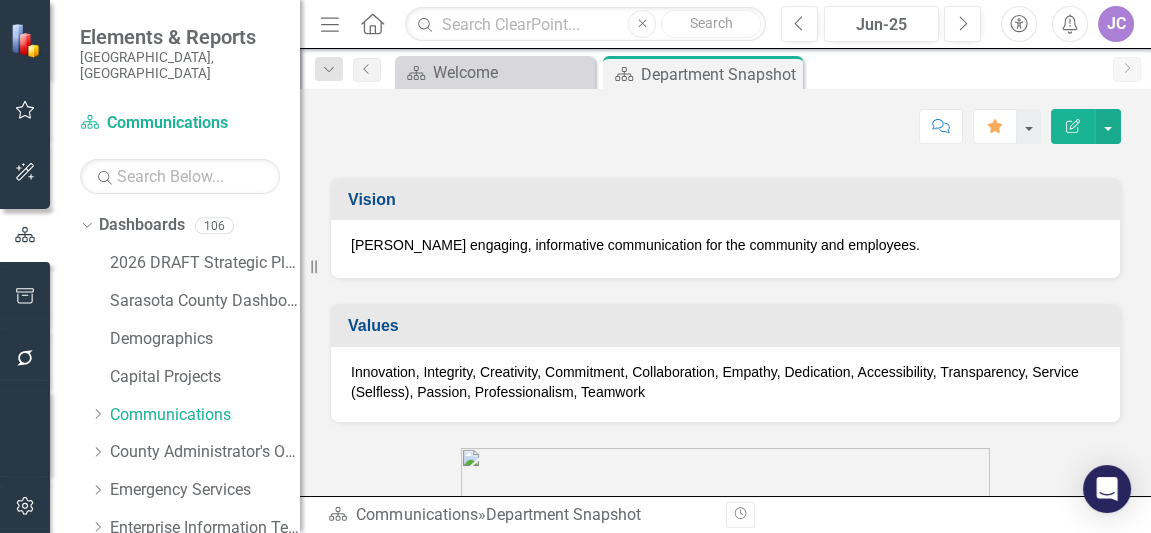 click on "Innovation, Integrity, Creativity, Commitment, Collaboration, Empathy, Dedication, Accessibility, Transparency, Service (Selfless), Passion, Professionalism, Teamwork" at bounding box center (725, 382) 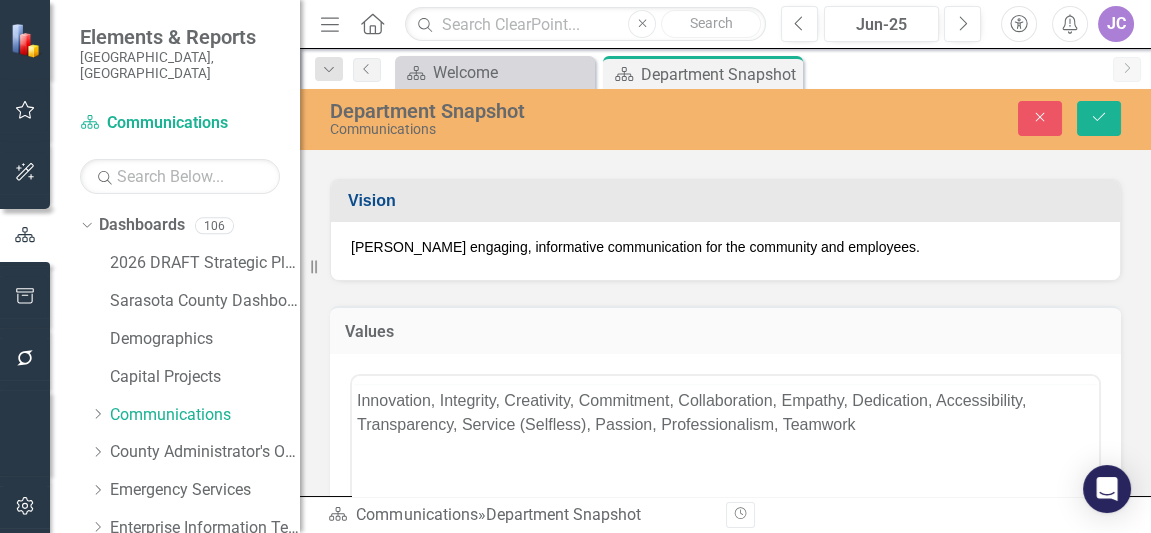 scroll, scrollTop: 0, scrollLeft: 0, axis: both 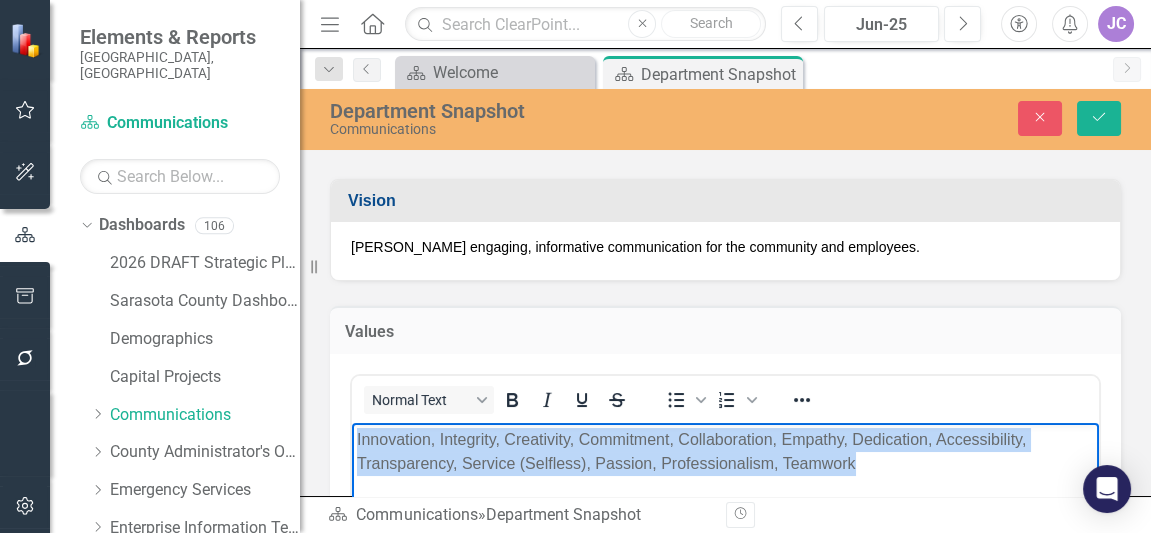 drag, startPoint x: 871, startPoint y: 460, endPoint x: 350, endPoint y: 441, distance: 521.3463 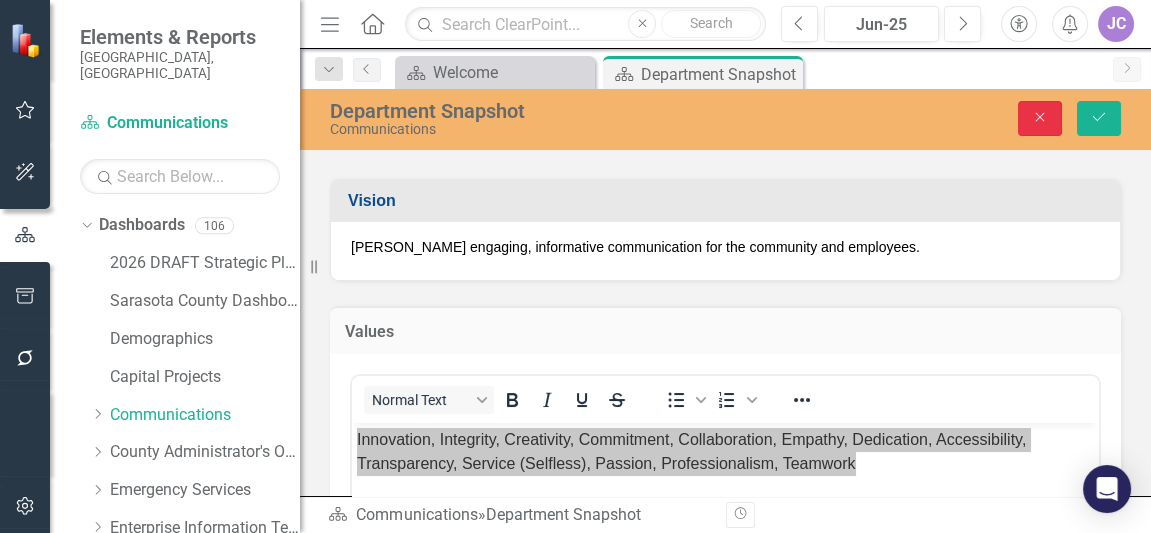 click on "Close" at bounding box center (1040, 118) 